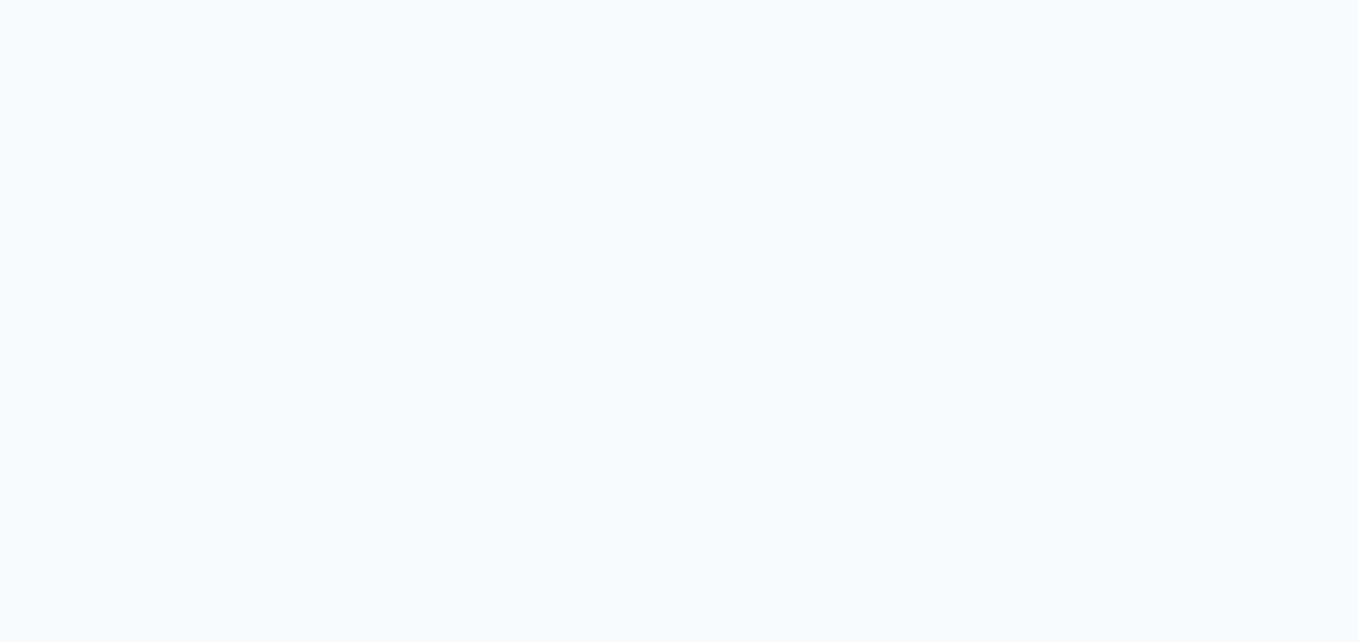 scroll, scrollTop: 0, scrollLeft: 0, axis: both 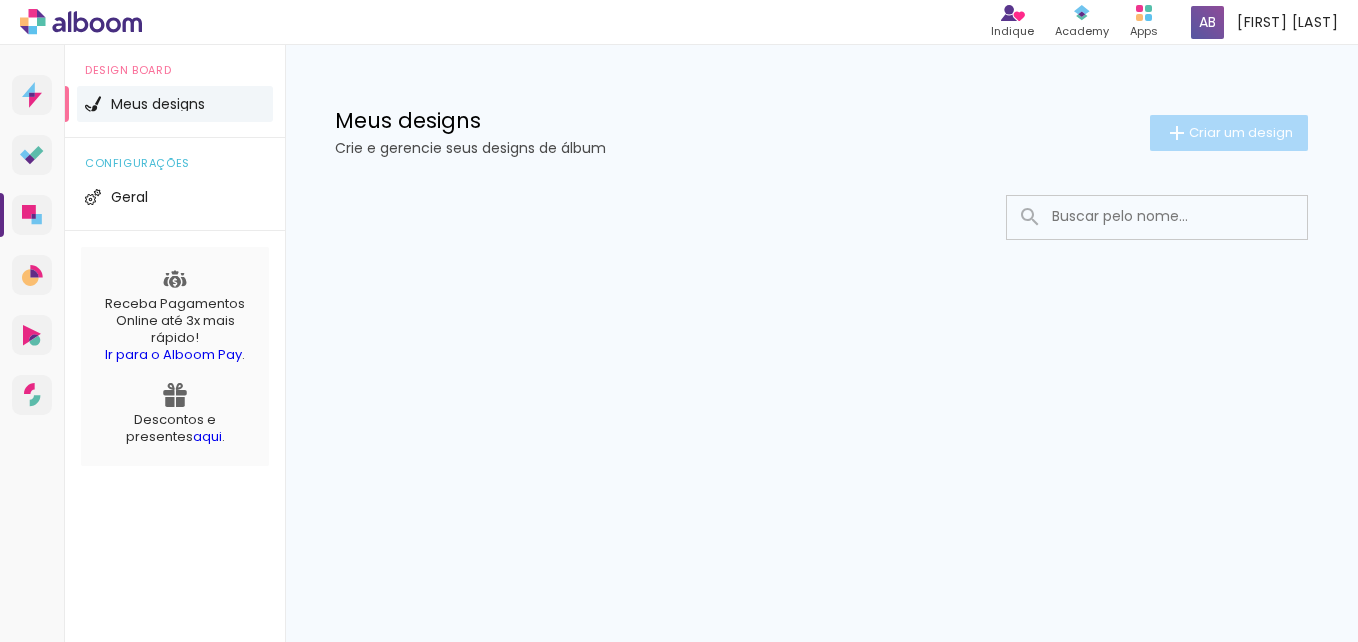 click on "Criar um design" 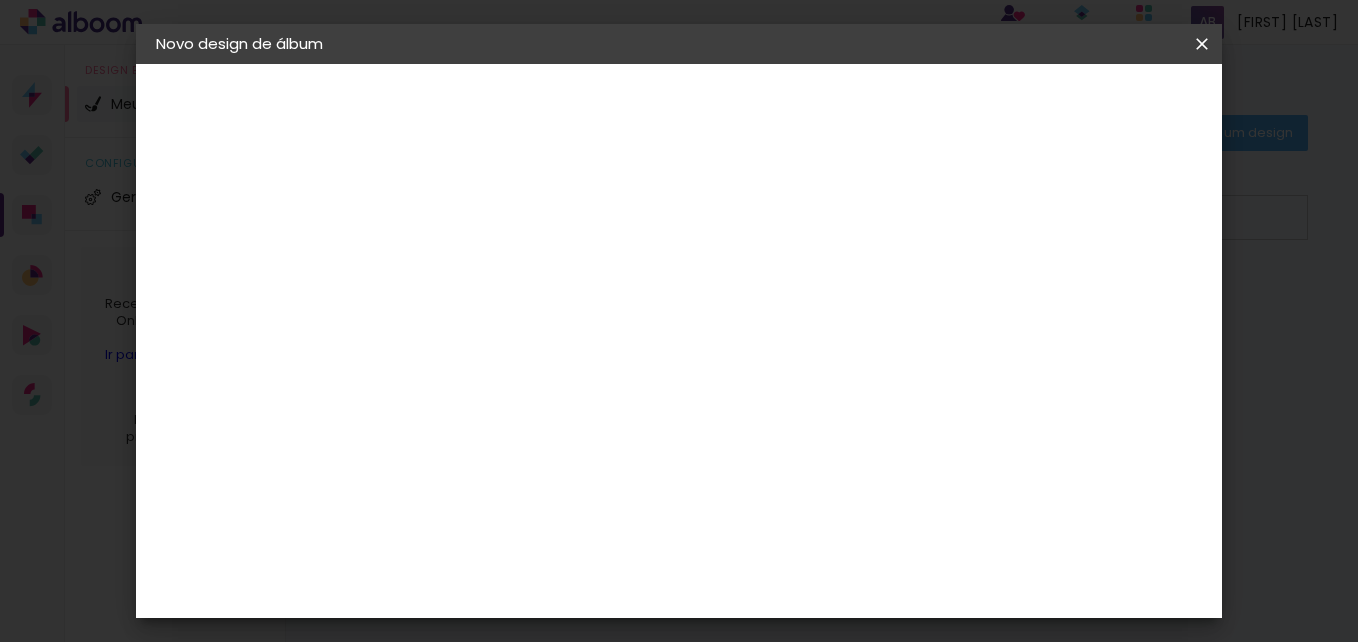 click at bounding box center [483, 268] 